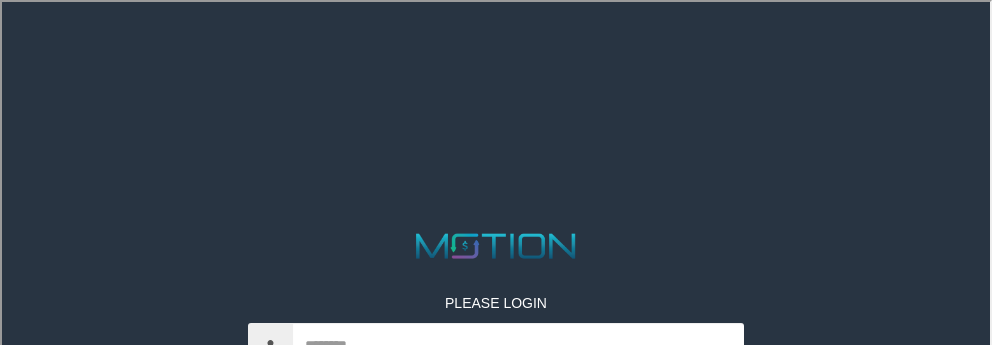 select on "**" 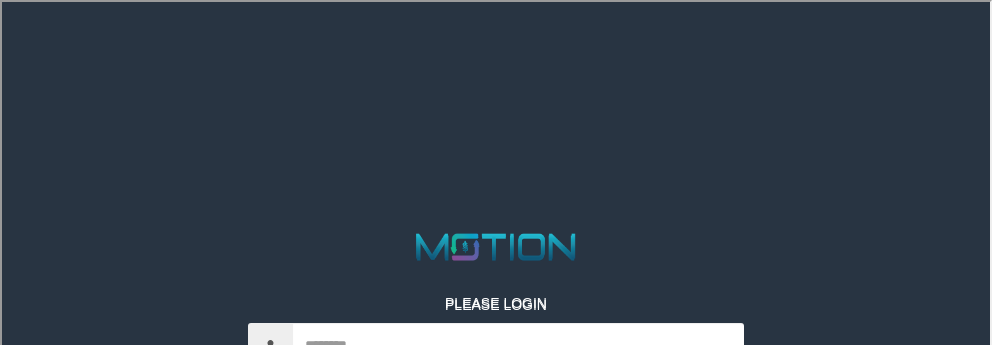 scroll, scrollTop: 0, scrollLeft: 0, axis: both 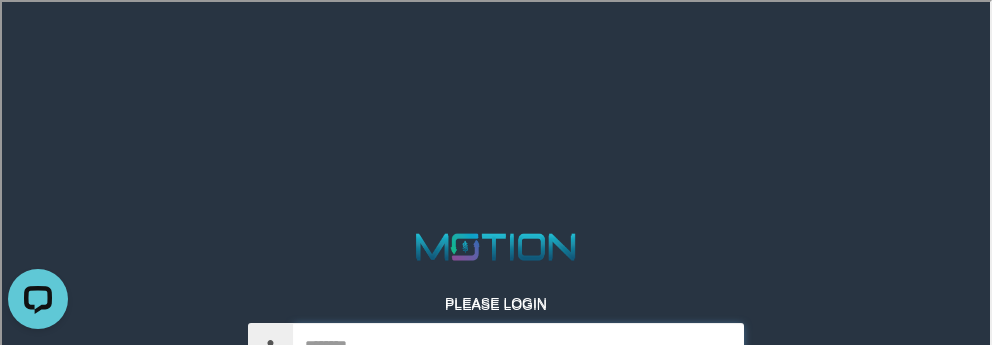 type on "*********" 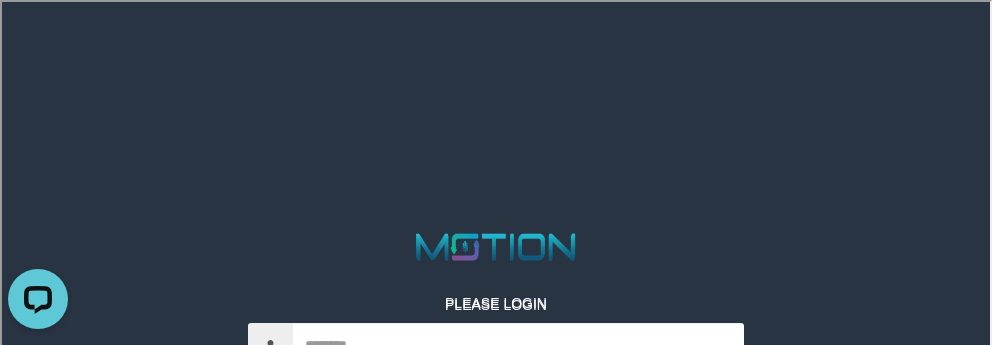 click on "PLEASE LOGIN
*********
Whoops!  We has encountered some problem.
Your account is inactive, please contact your administrator.
*****
code © 2012-2018 dwg" at bounding box center [494, 25] 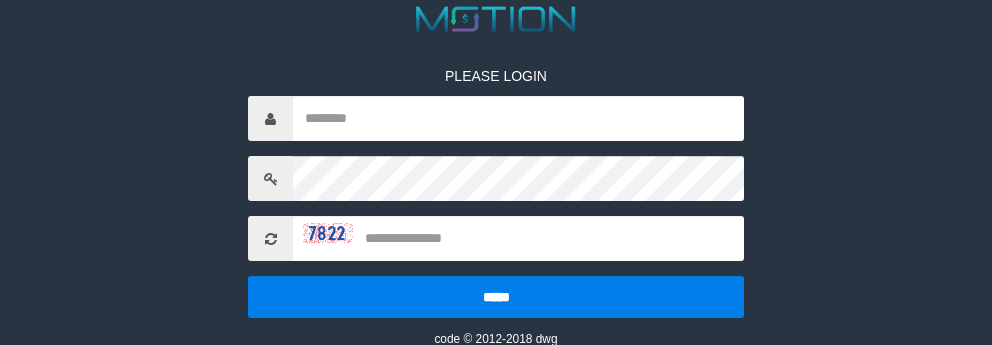 scroll, scrollTop: 174, scrollLeft: 0, axis: vertical 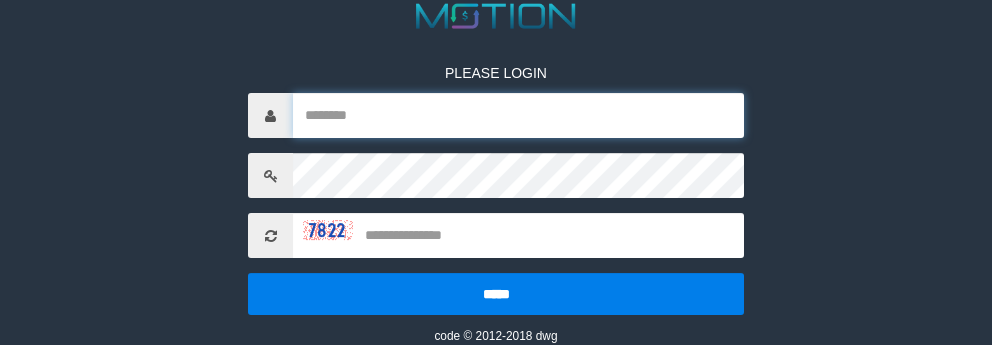 type on "*********" 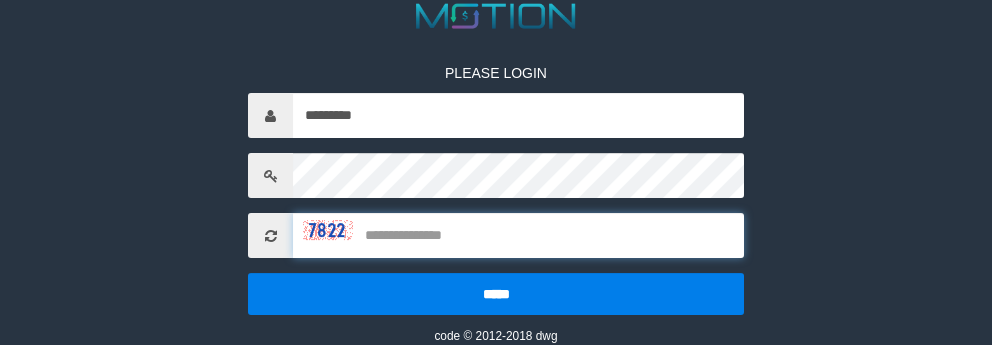 click at bounding box center [518, 235] 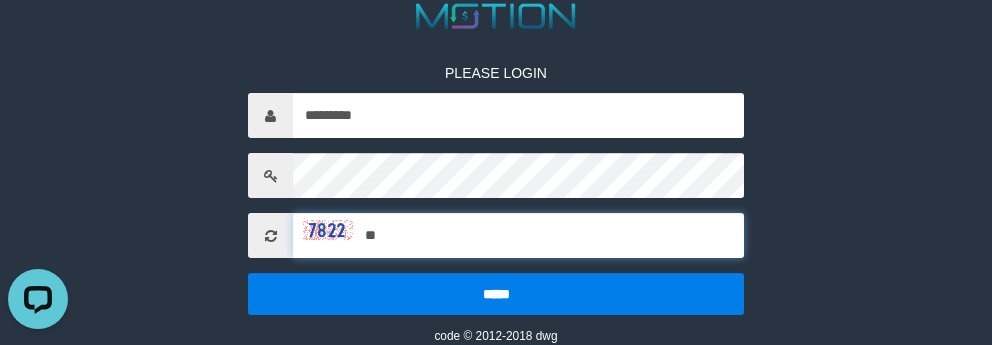 scroll, scrollTop: 0, scrollLeft: 0, axis: both 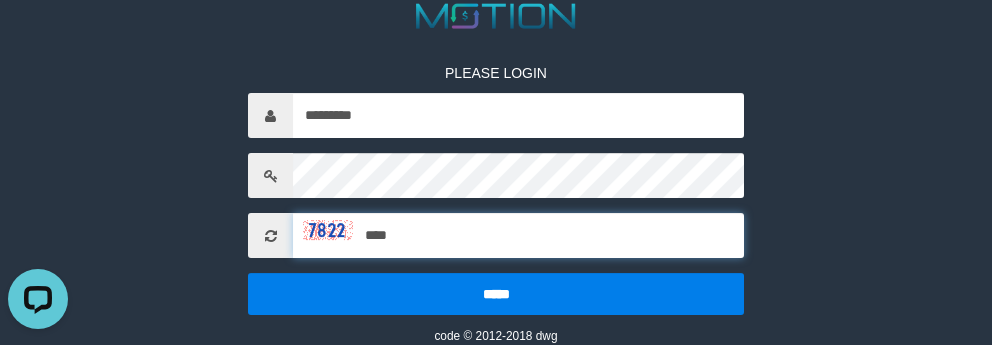 type on "****" 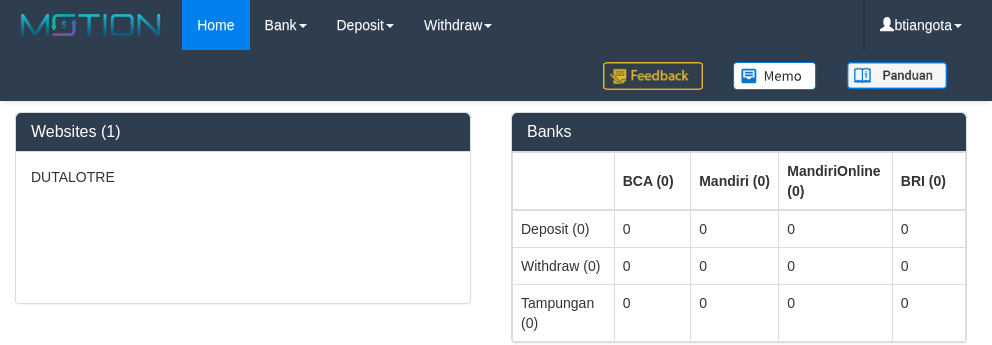 select on "***" 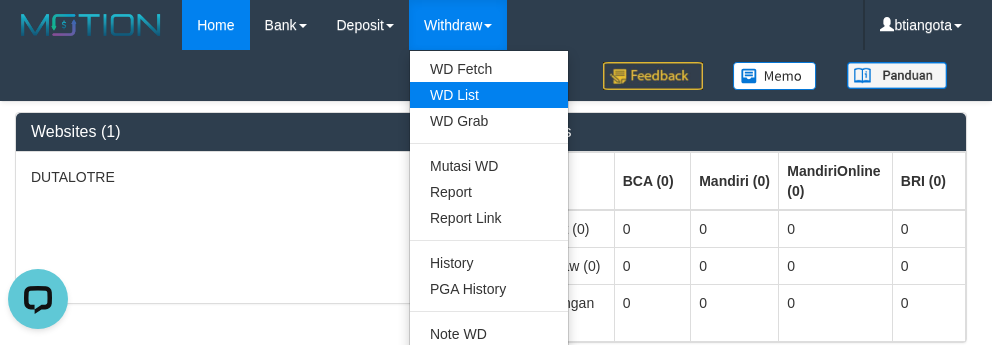 scroll, scrollTop: 0, scrollLeft: 0, axis: both 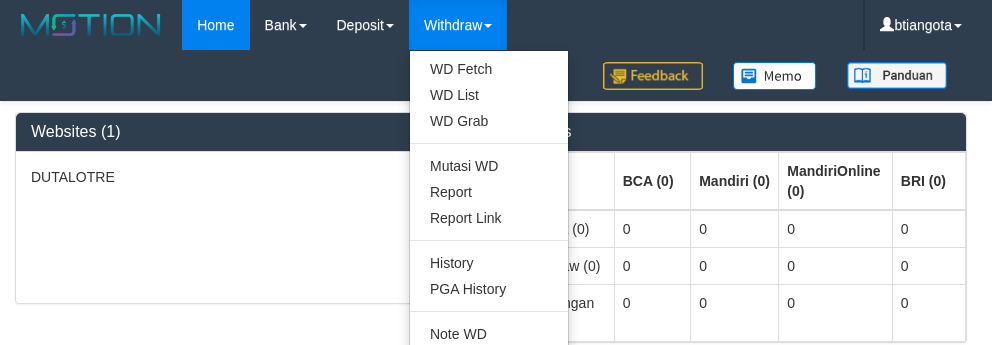 select on "***" 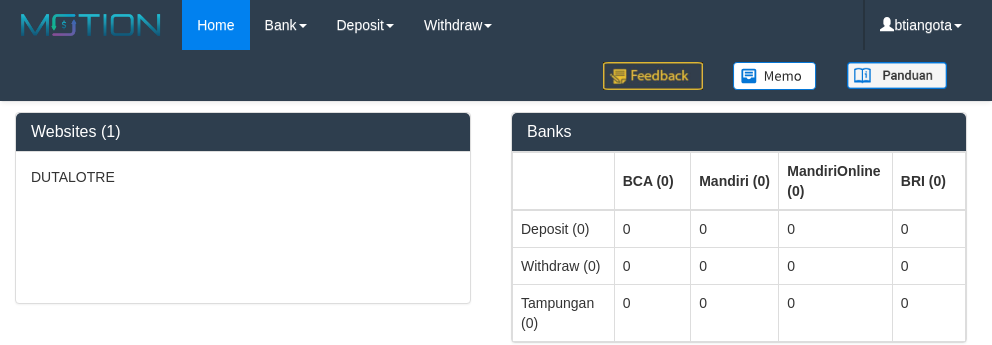 scroll, scrollTop: 596, scrollLeft: 0, axis: vertical 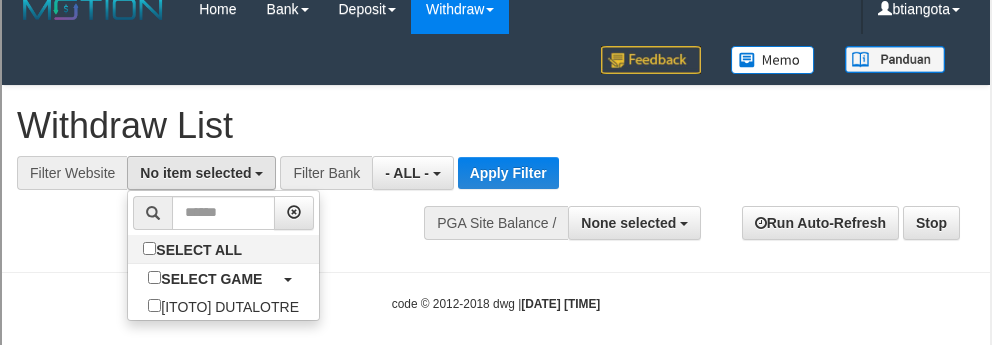 select on "****" 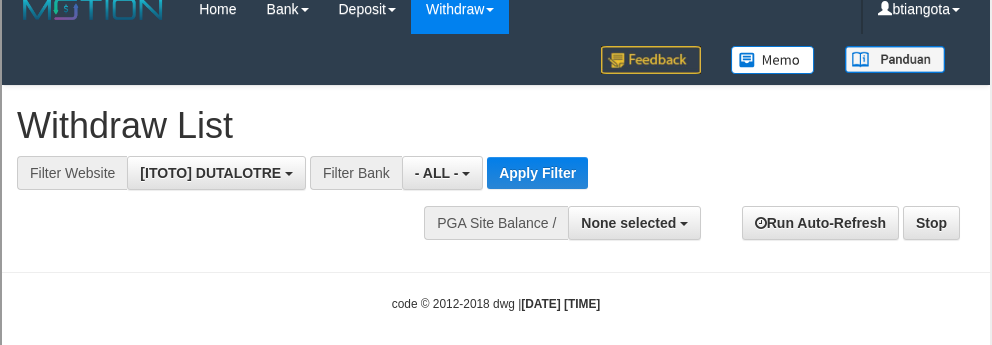scroll, scrollTop: 18, scrollLeft: 0, axis: vertical 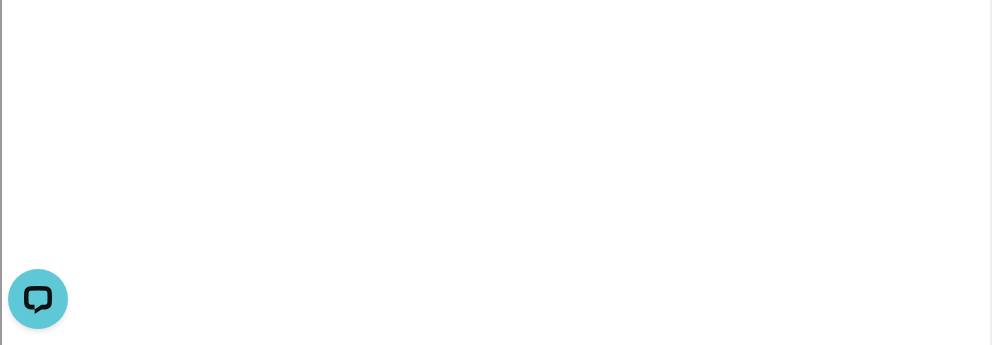 select 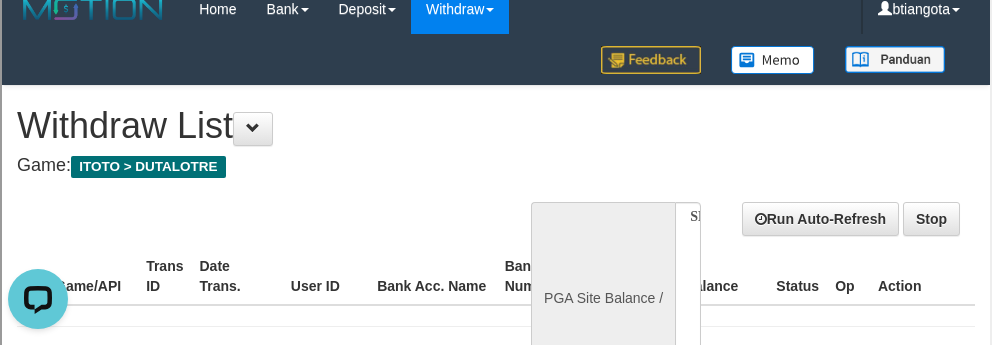 scroll, scrollTop: 0, scrollLeft: 0, axis: both 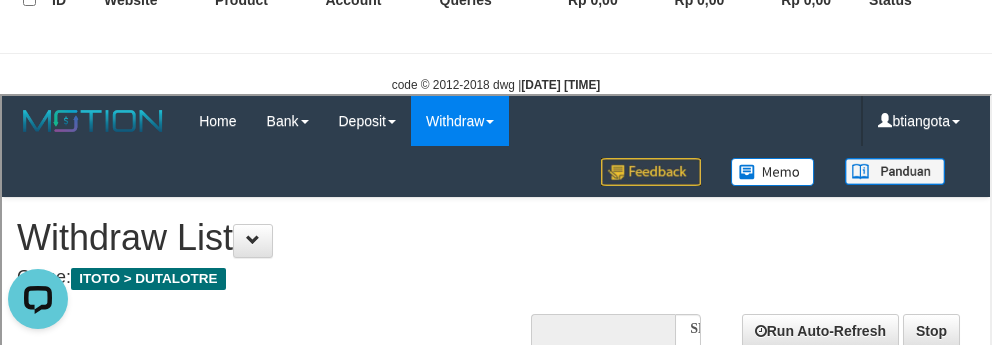 select on "**" 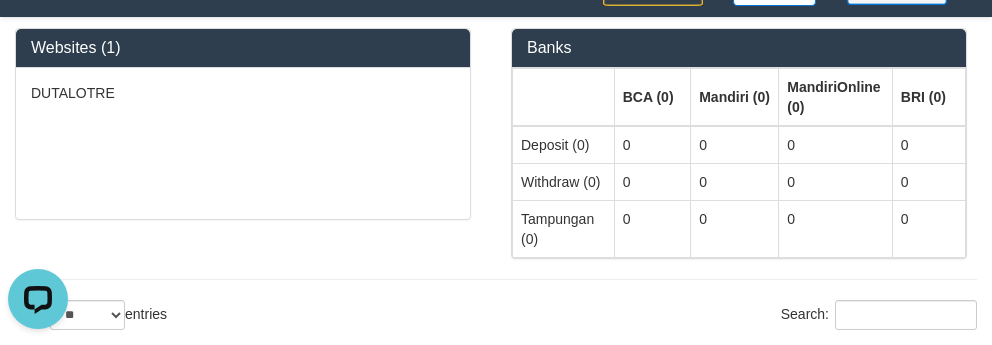 scroll, scrollTop: 0, scrollLeft: 0, axis: both 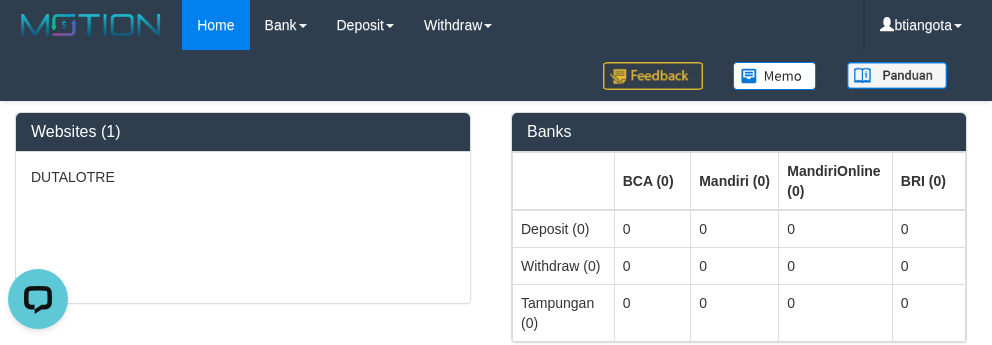 click on "Check All" at bounding box center (496, 1364) 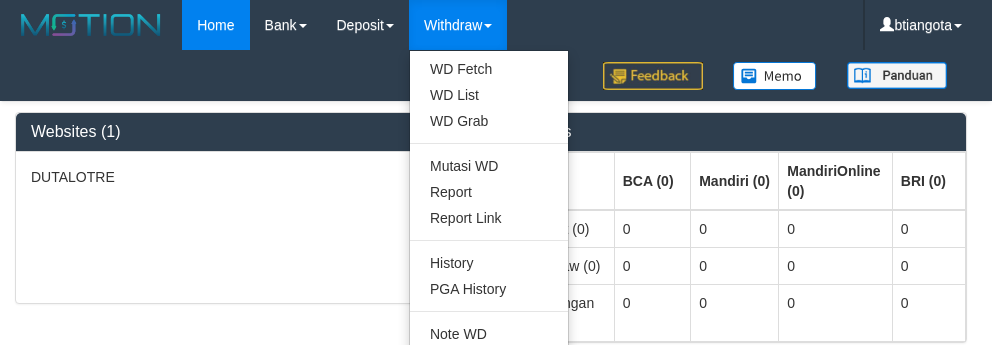 select on "**" 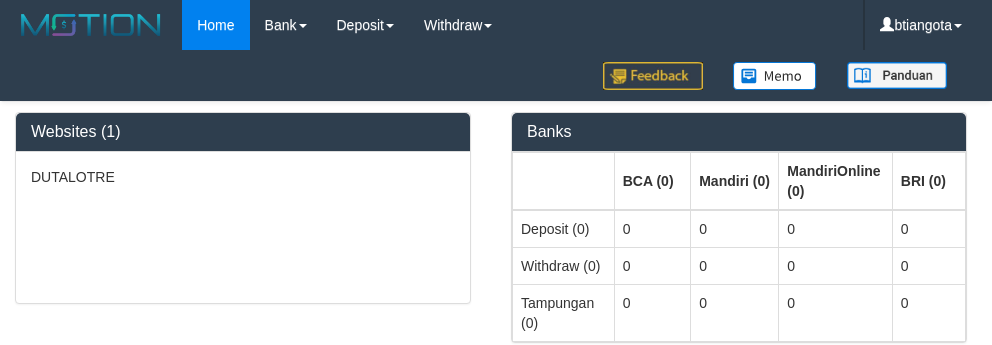 click on "Auto Withdraw (ON)" at bounding box center (44, 1340) 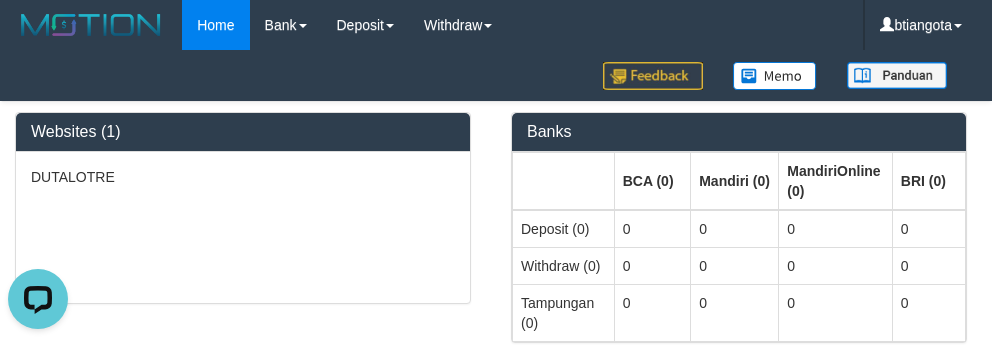 scroll, scrollTop: 0, scrollLeft: 0, axis: both 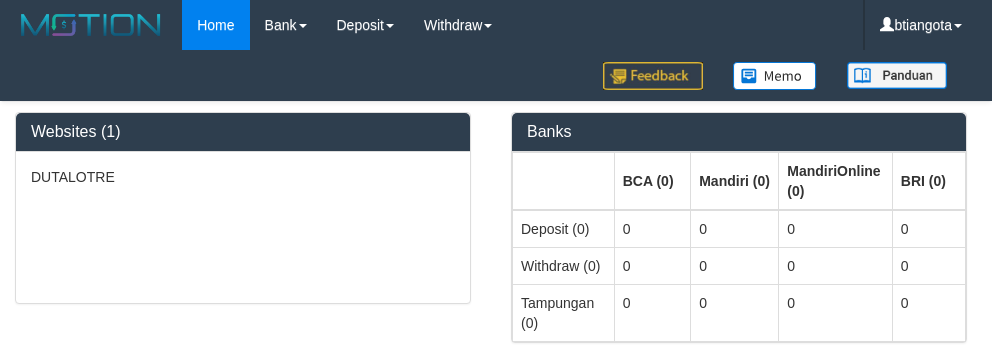 select 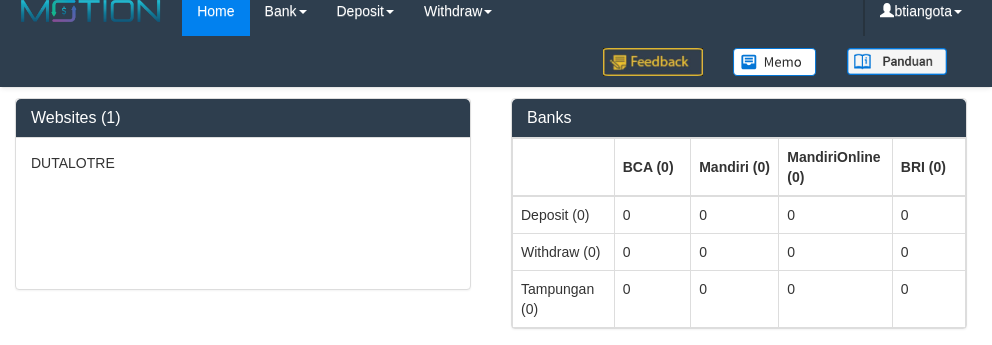 scroll, scrollTop: 0, scrollLeft: 0, axis: both 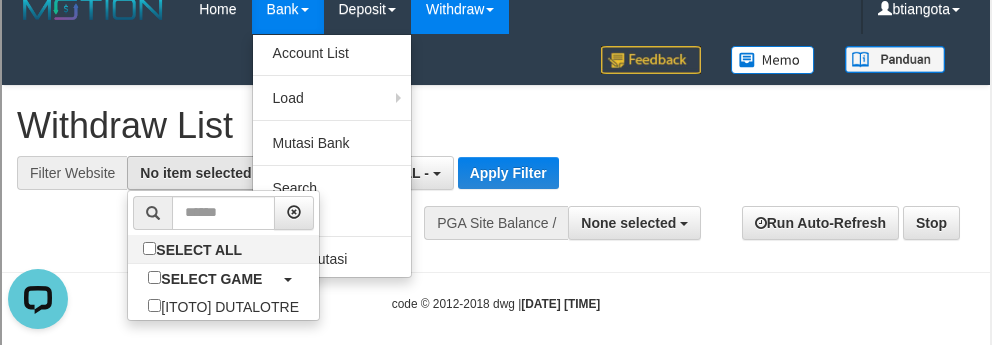 select on "****" 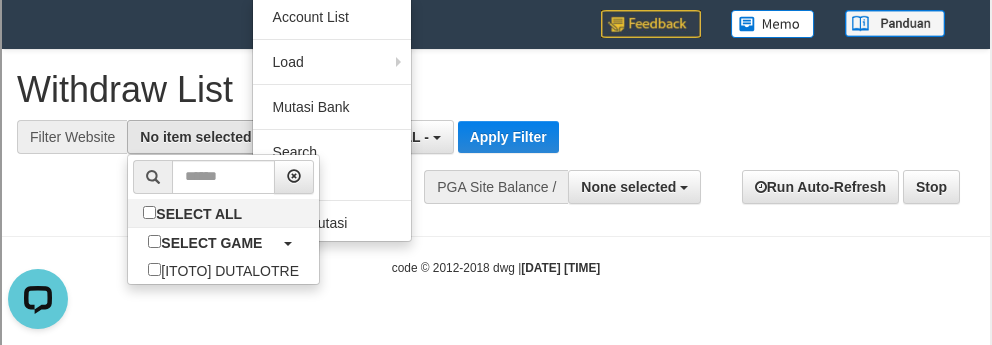 scroll, scrollTop: 18, scrollLeft: 0, axis: vertical 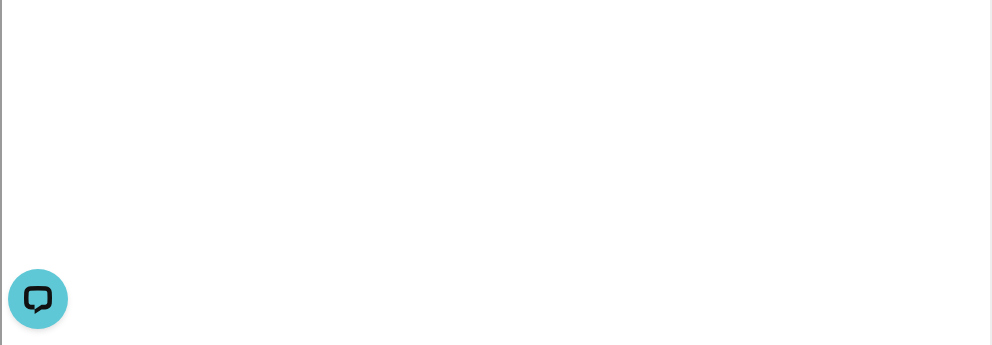 select 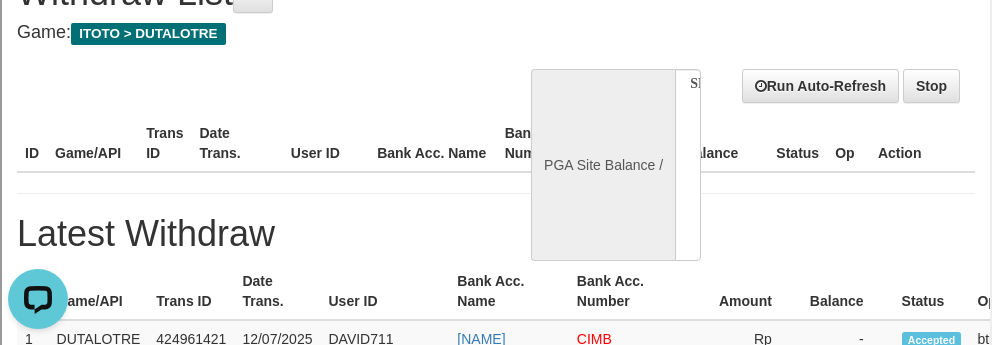 scroll, scrollTop: 0, scrollLeft: 0, axis: both 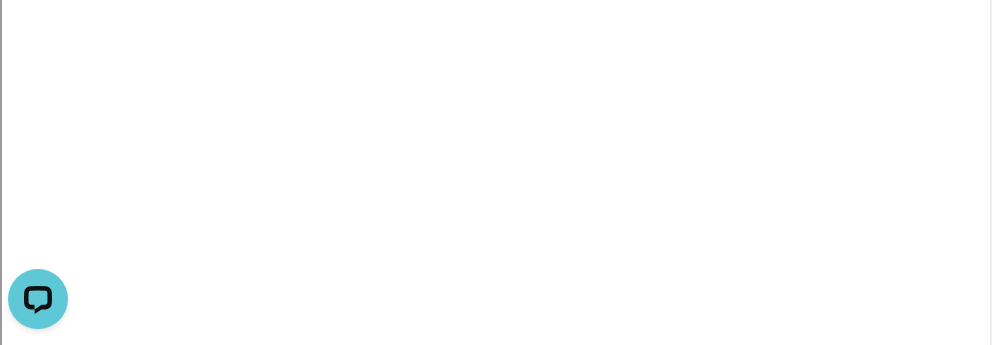 select 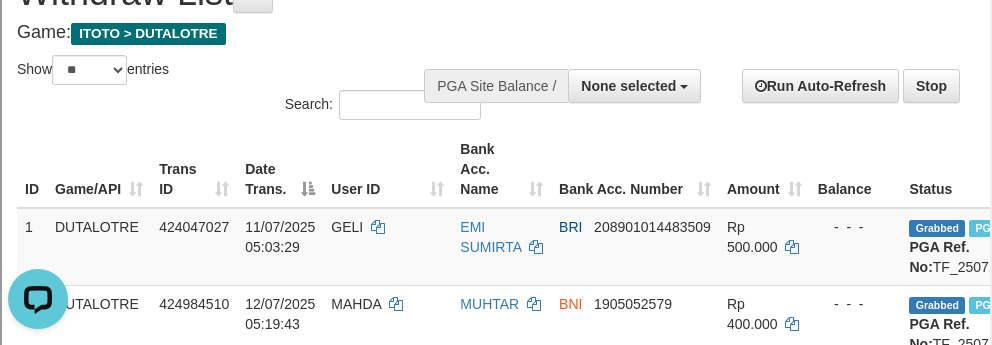 scroll, scrollTop: 0, scrollLeft: 0, axis: both 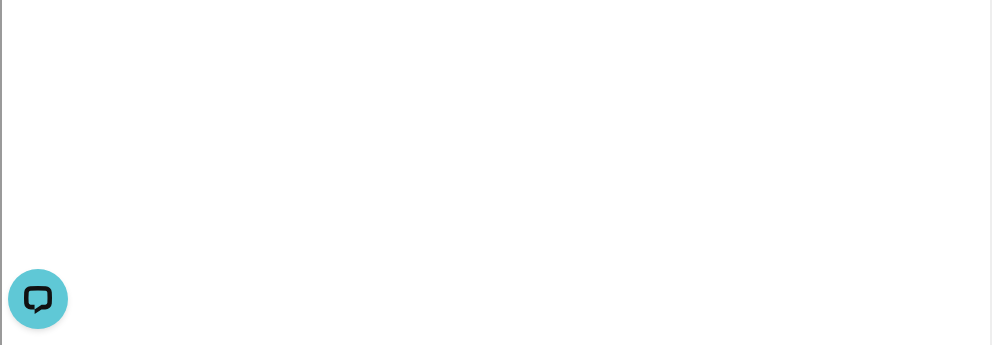 select 